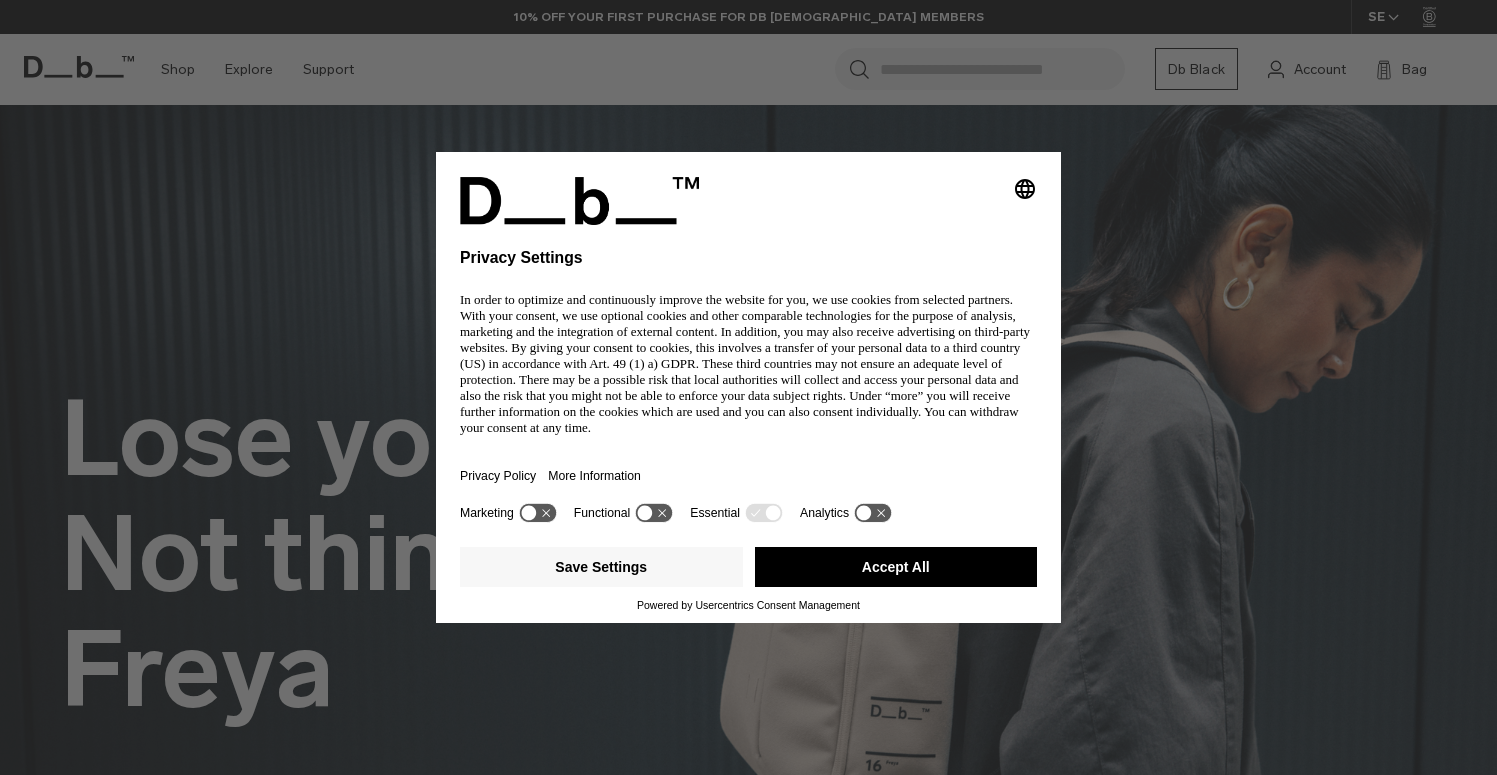 scroll, scrollTop: 333, scrollLeft: 0, axis: vertical 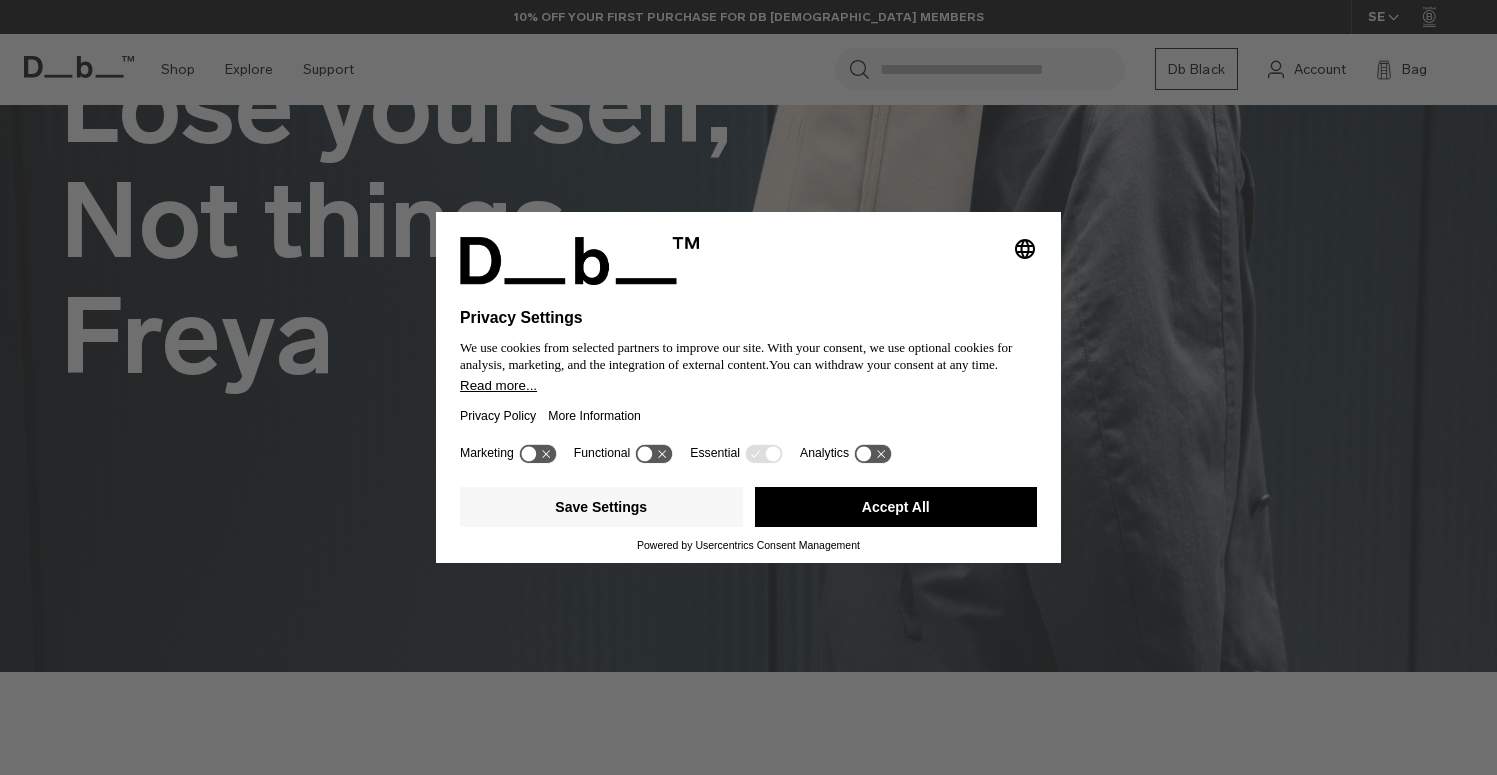 click on "Accept All" at bounding box center [896, 507] 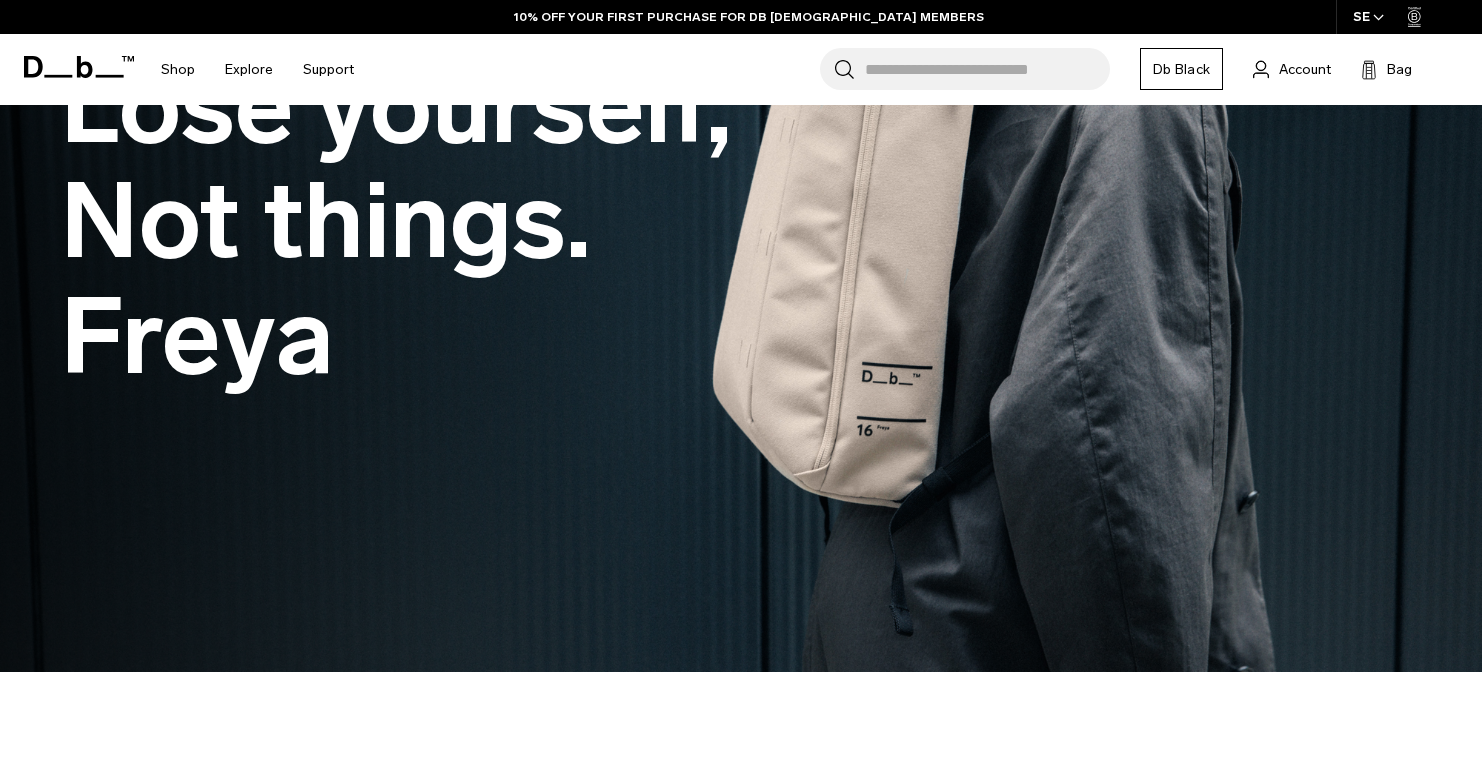 scroll, scrollTop: 0, scrollLeft: 0, axis: both 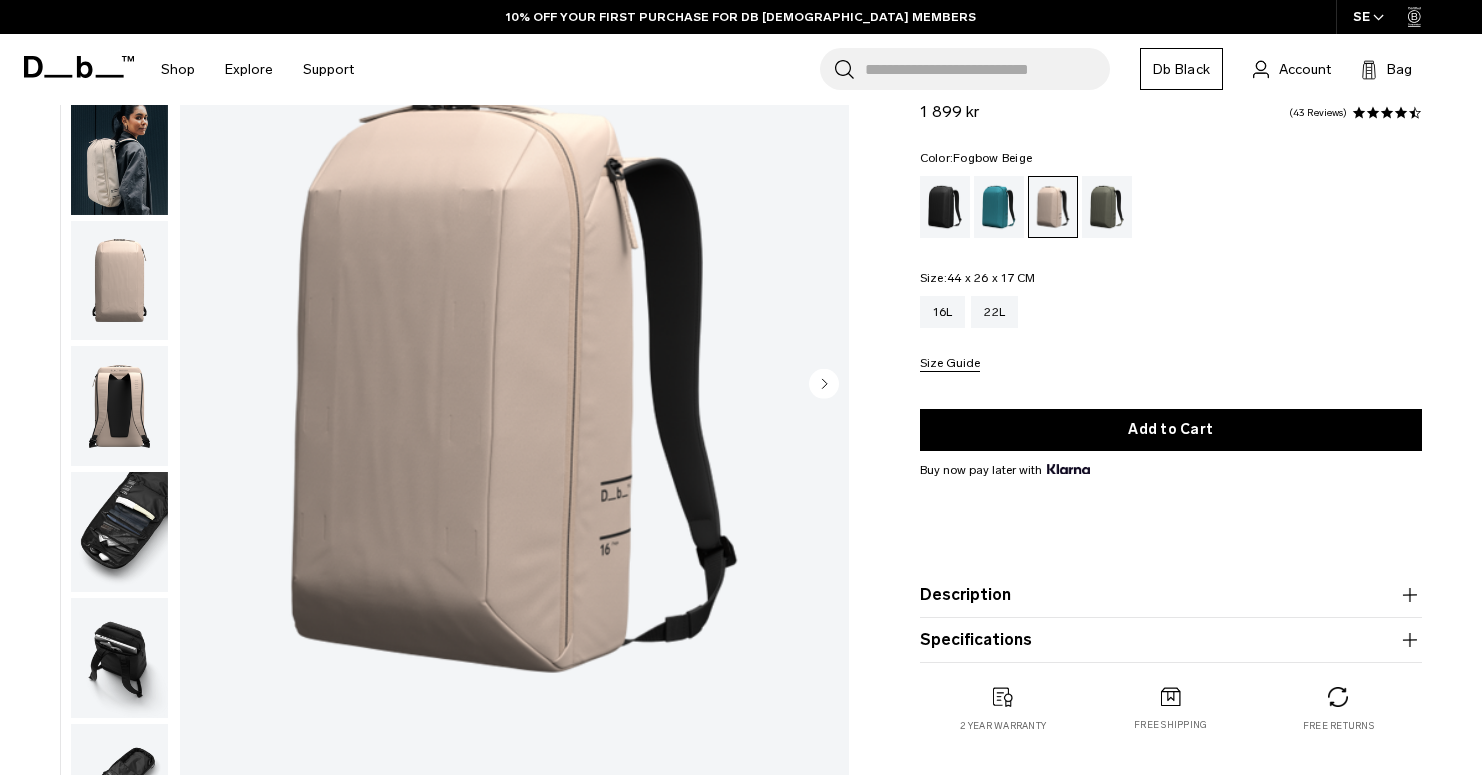 click 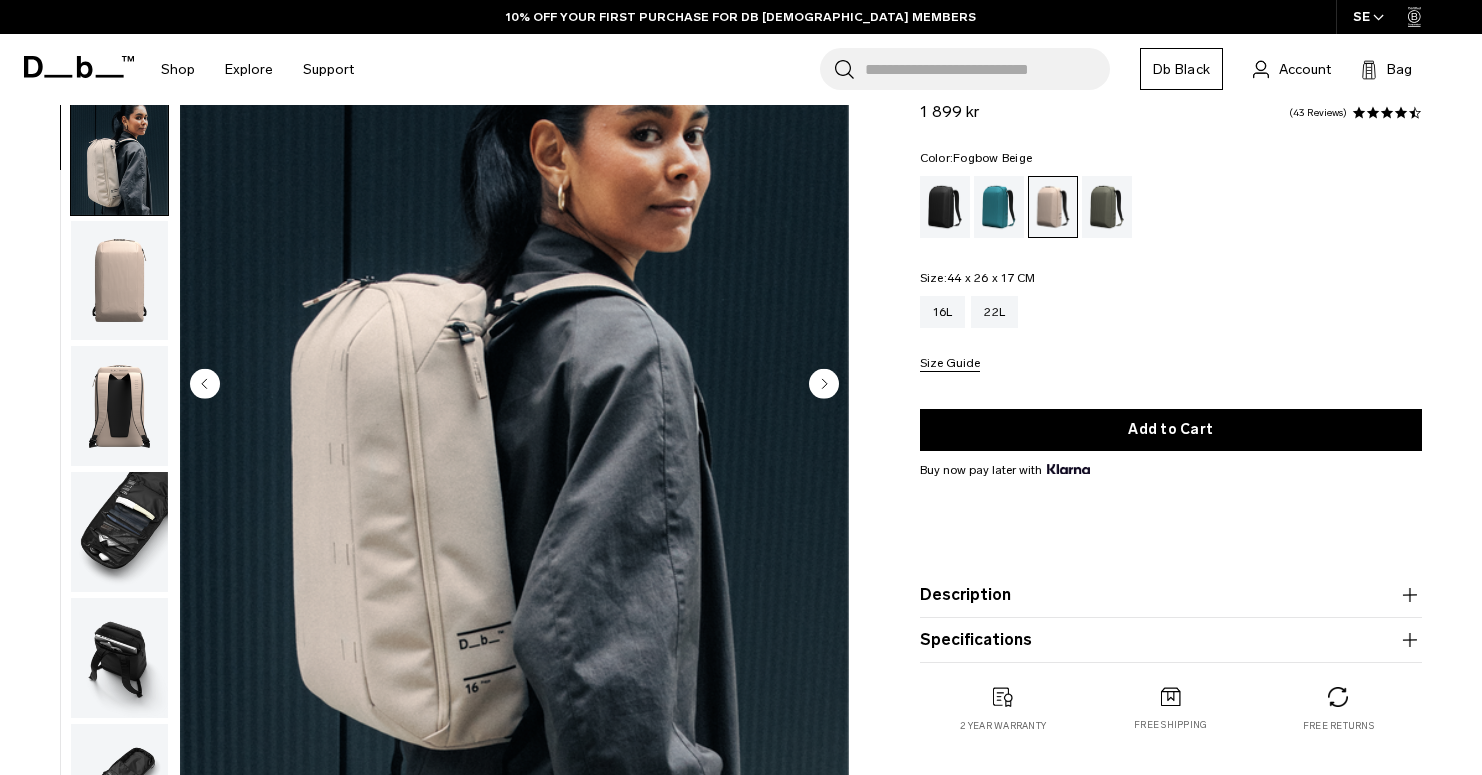 scroll, scrollTop: 167, scrollLeft: 0, axis: vertical 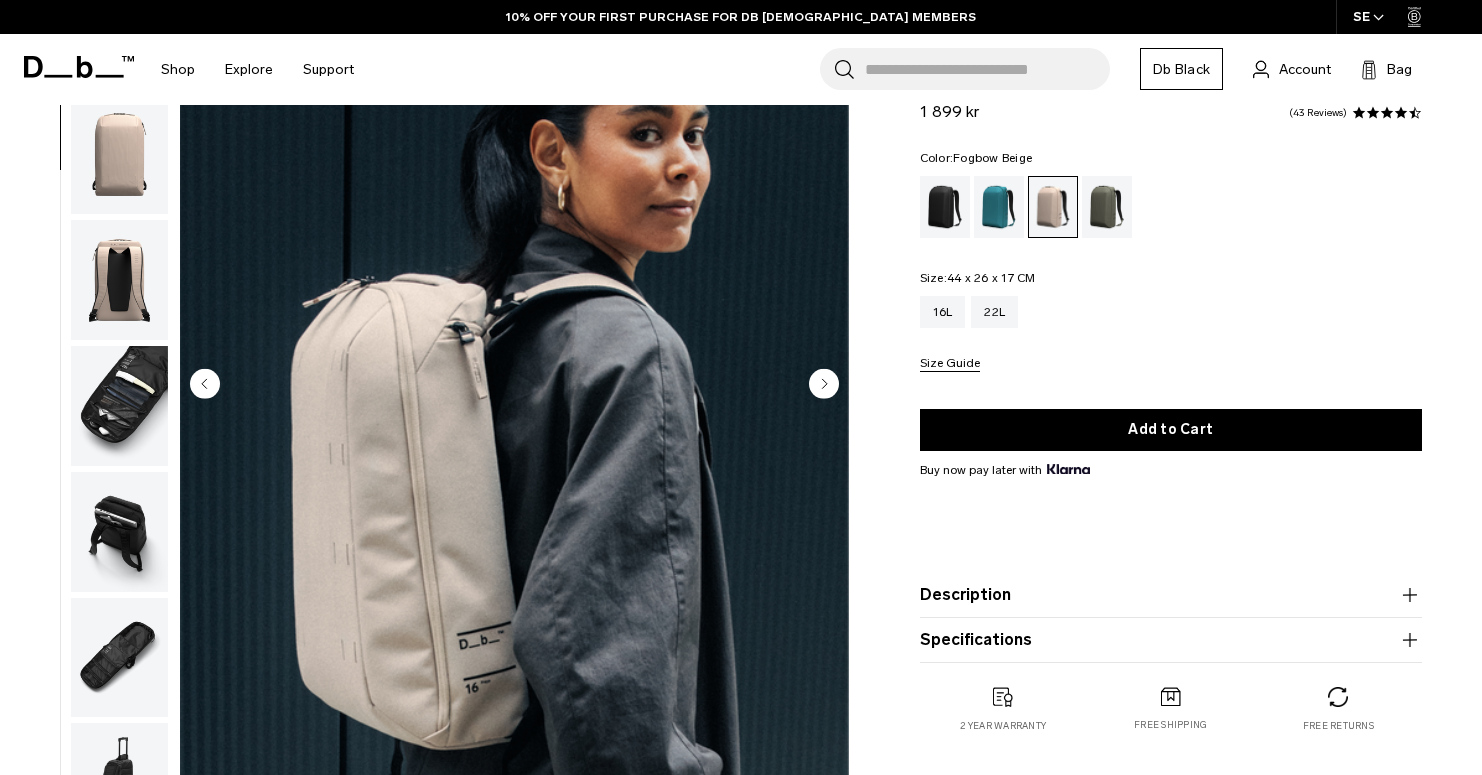 click 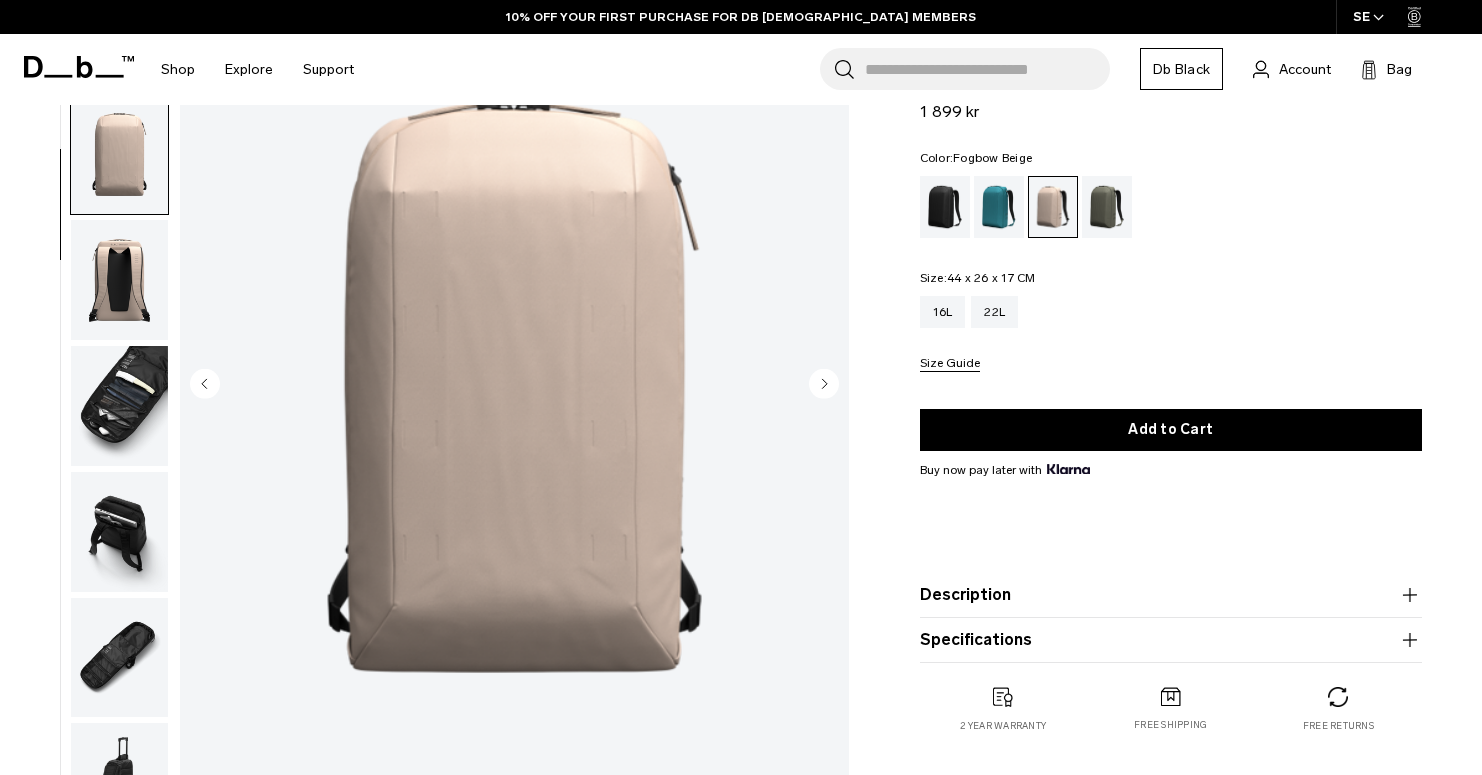 click 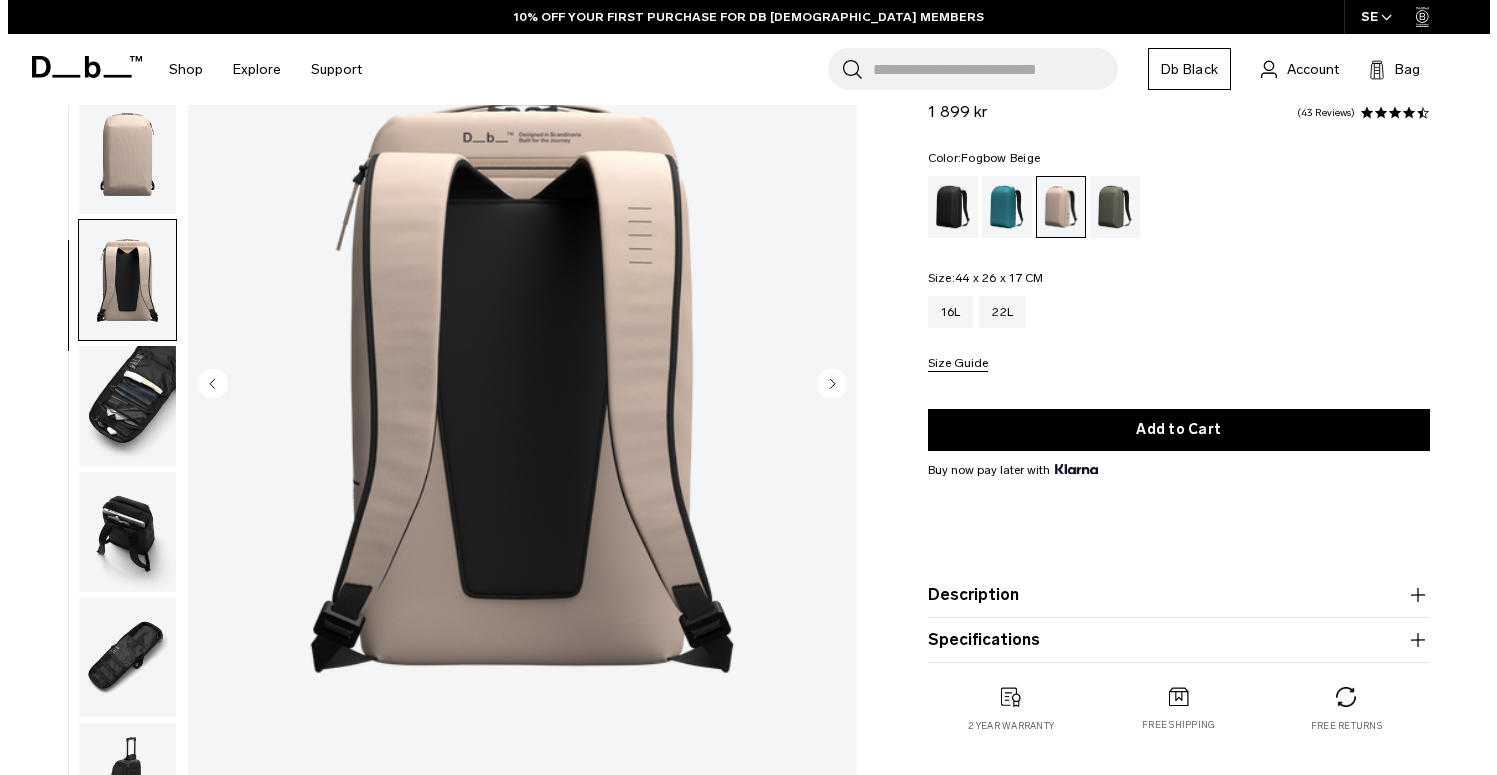 scroll, scrollTop: 292, scrollLeft: 0, axis: vertical 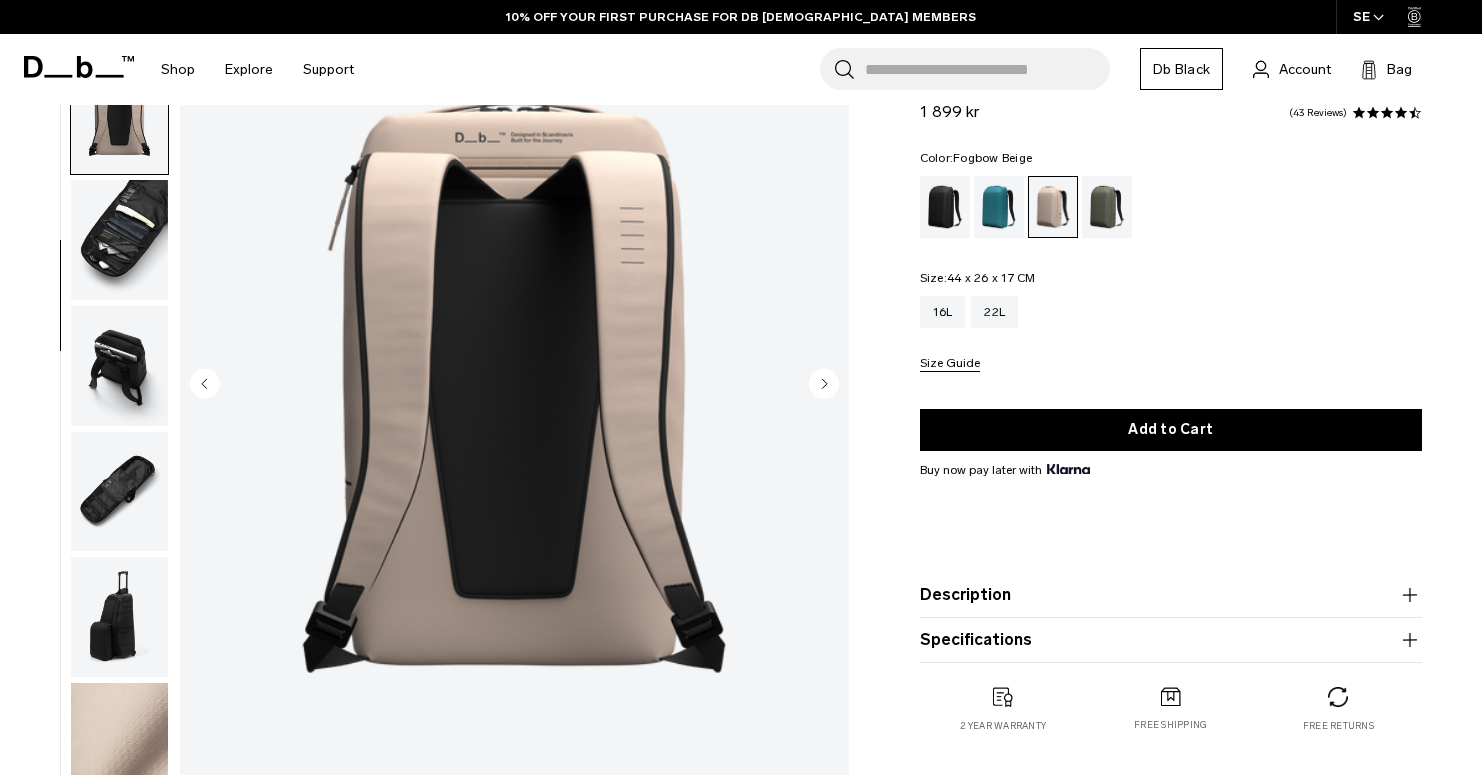 click 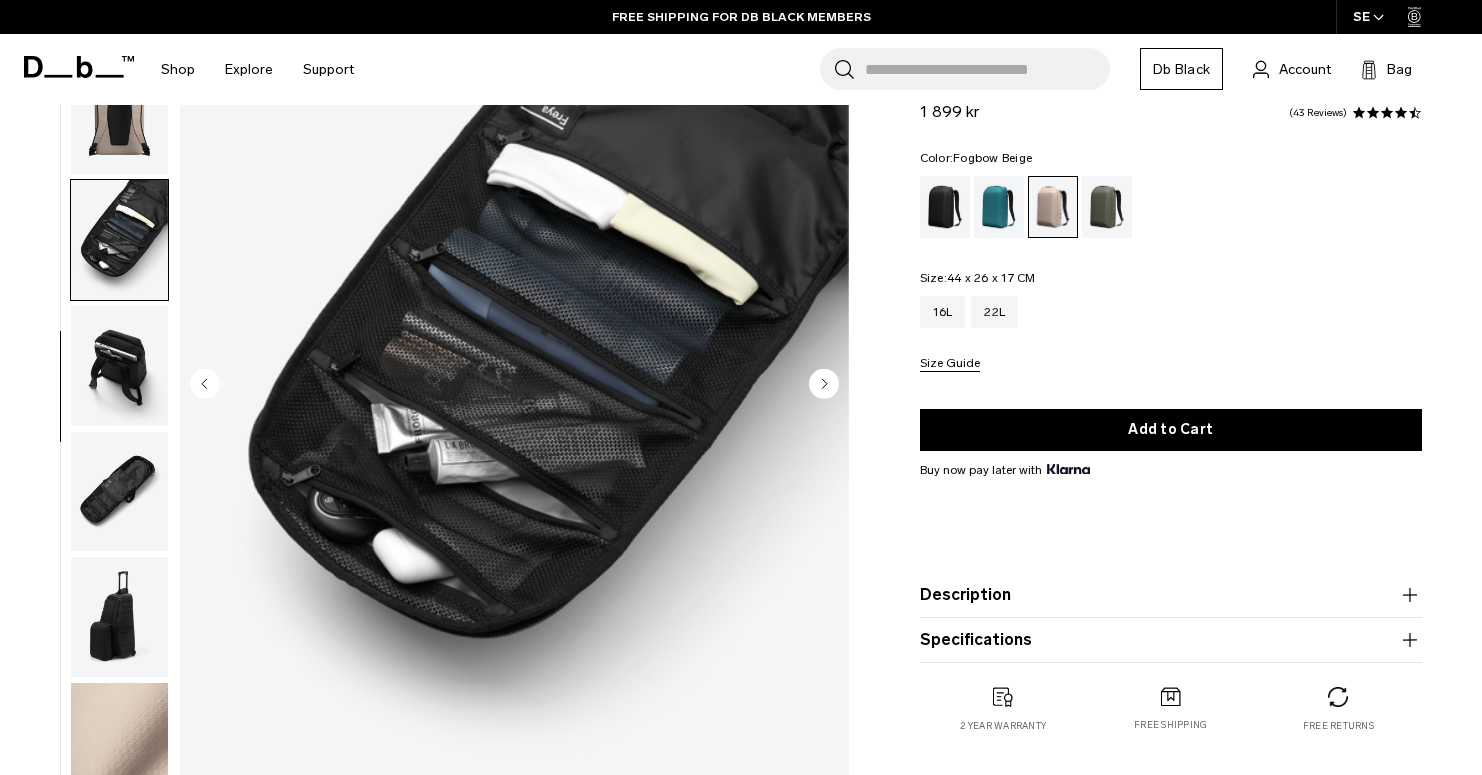 click 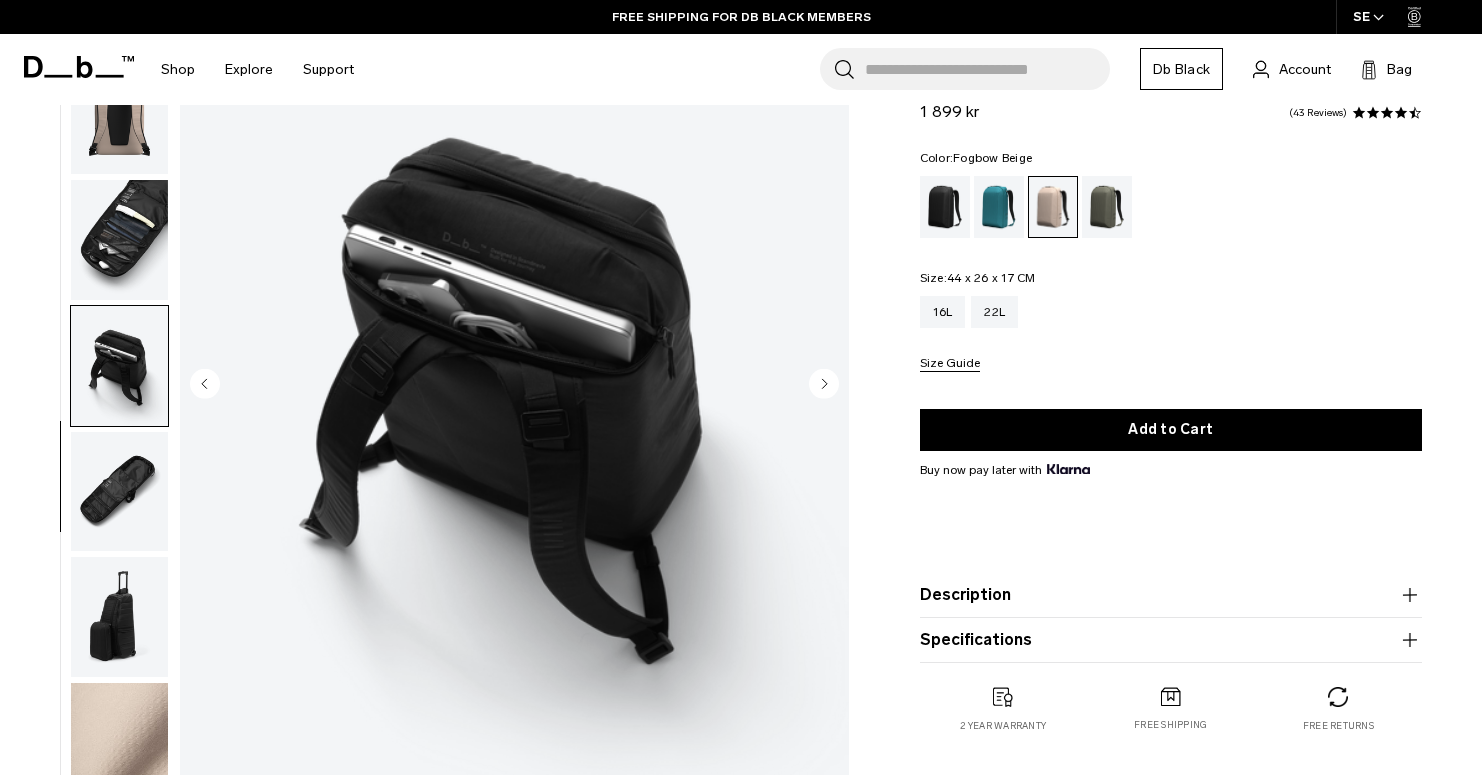 click 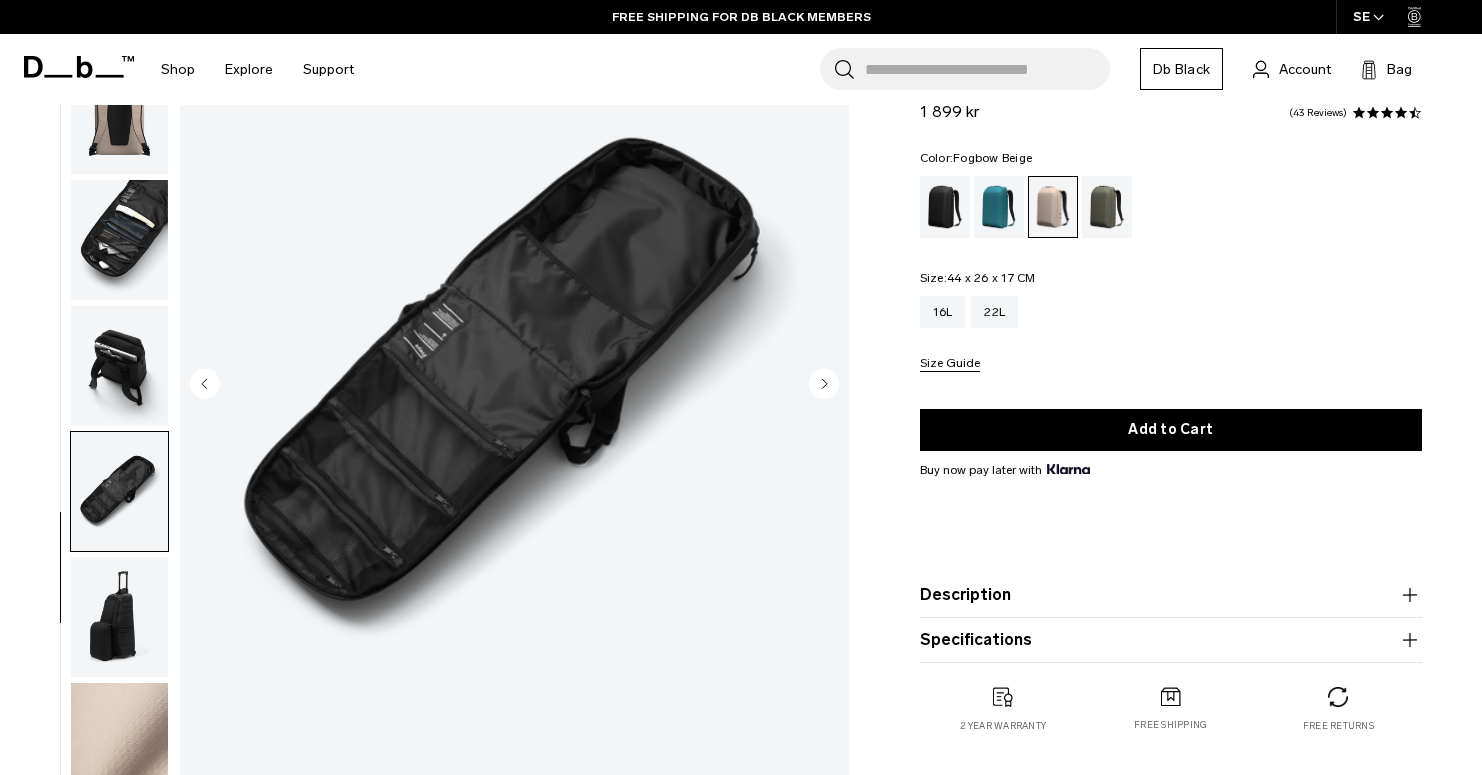 click 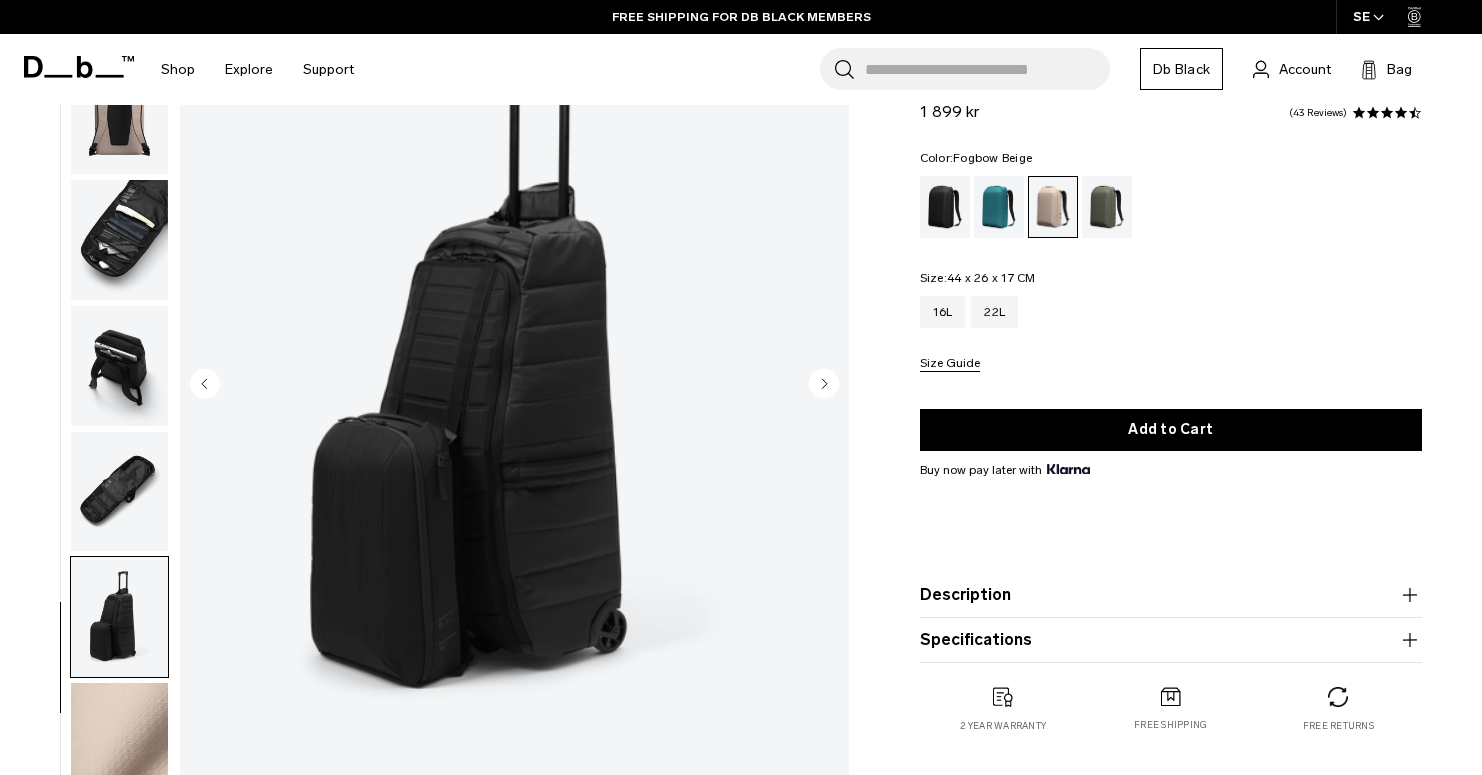 click 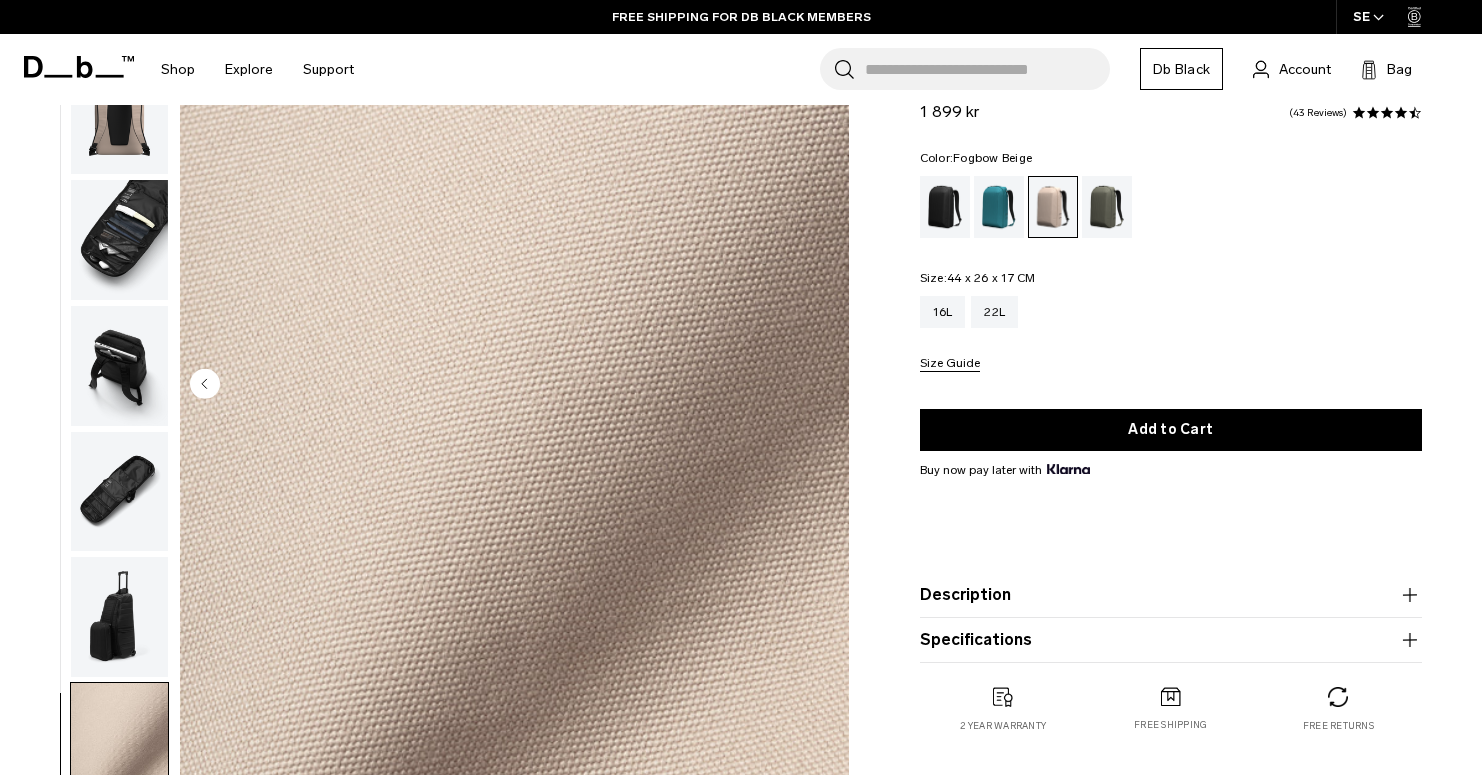 click at bounding box center (514, 386) 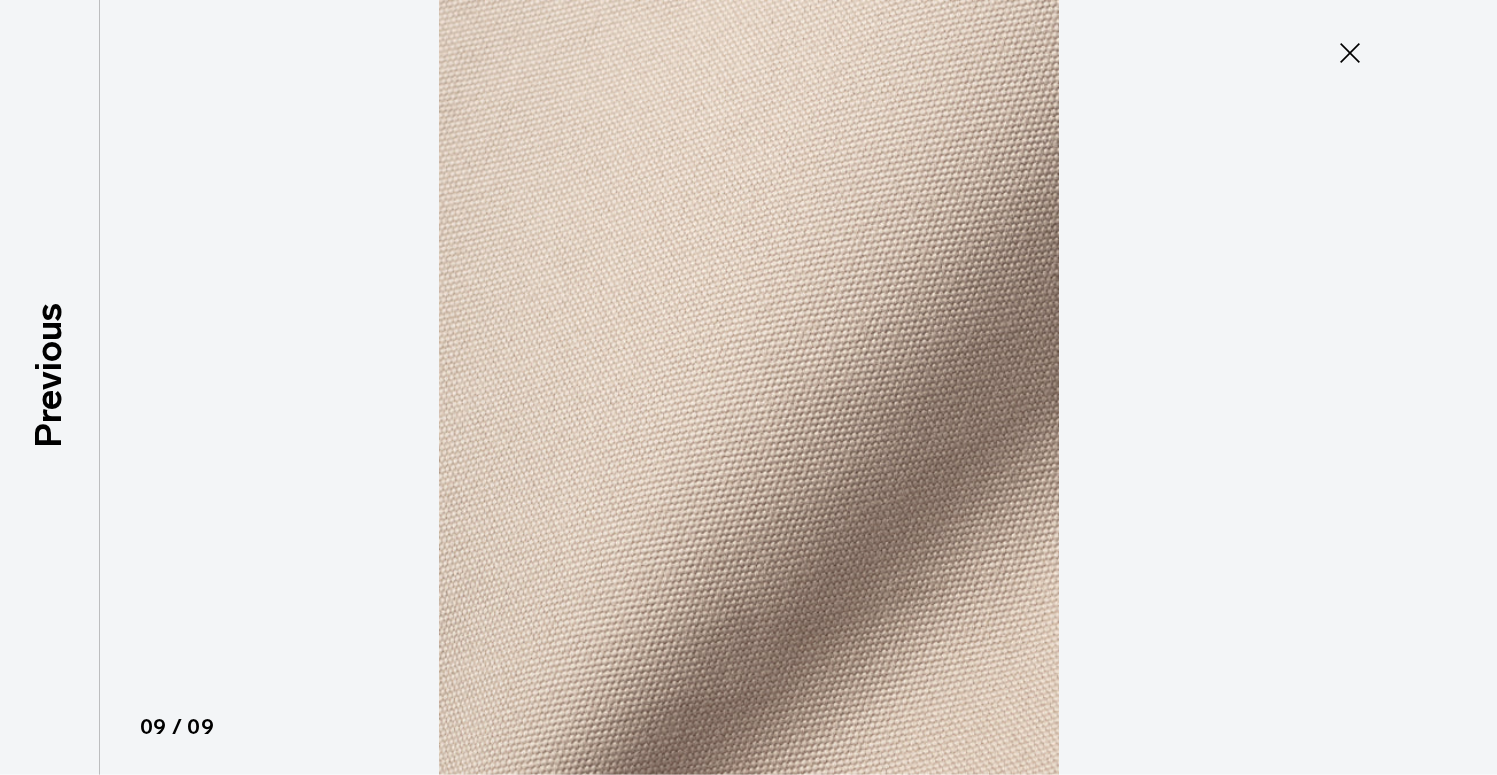 scroll, scrollTop: 283, scrollLeft: 0, axis: vertical 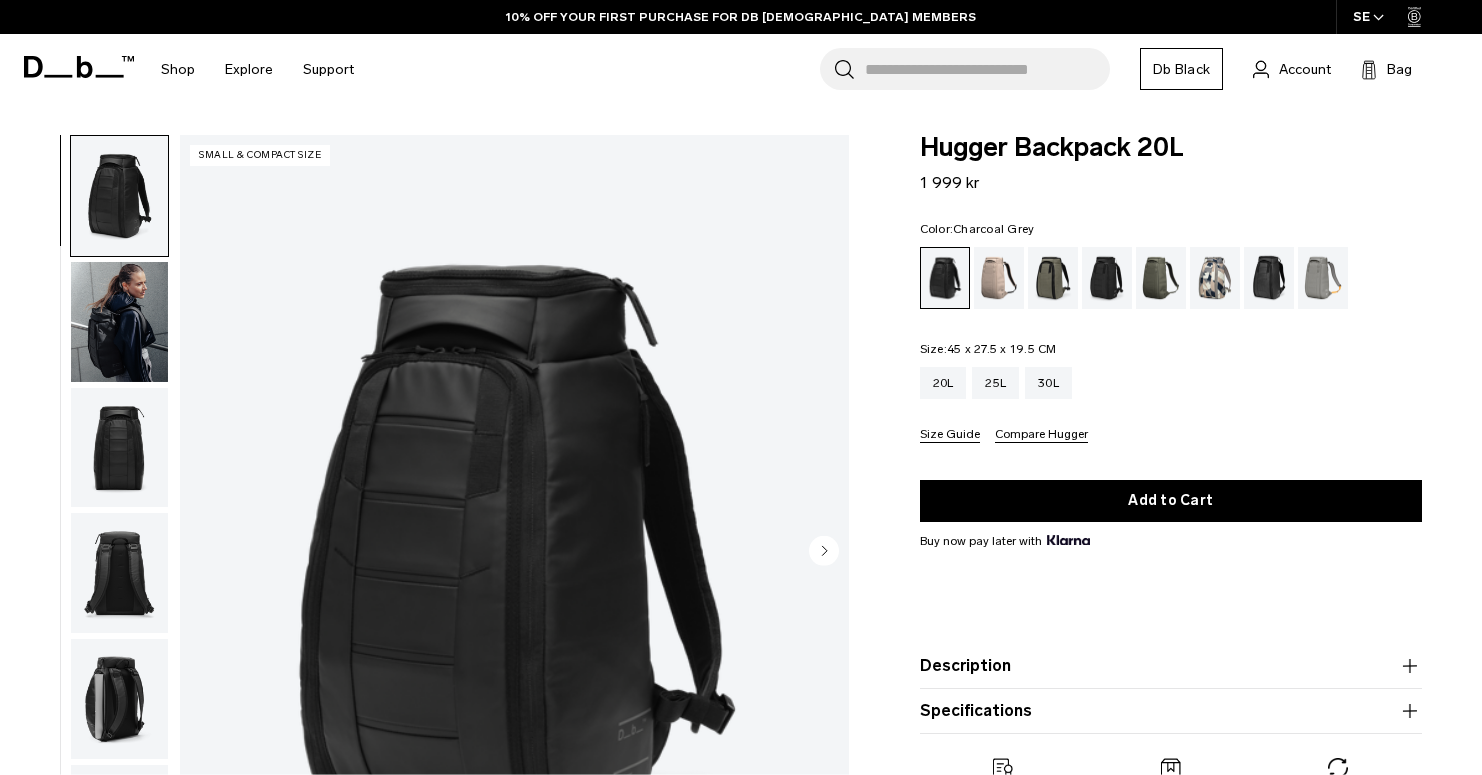 click at bounding box center [1107, 278] 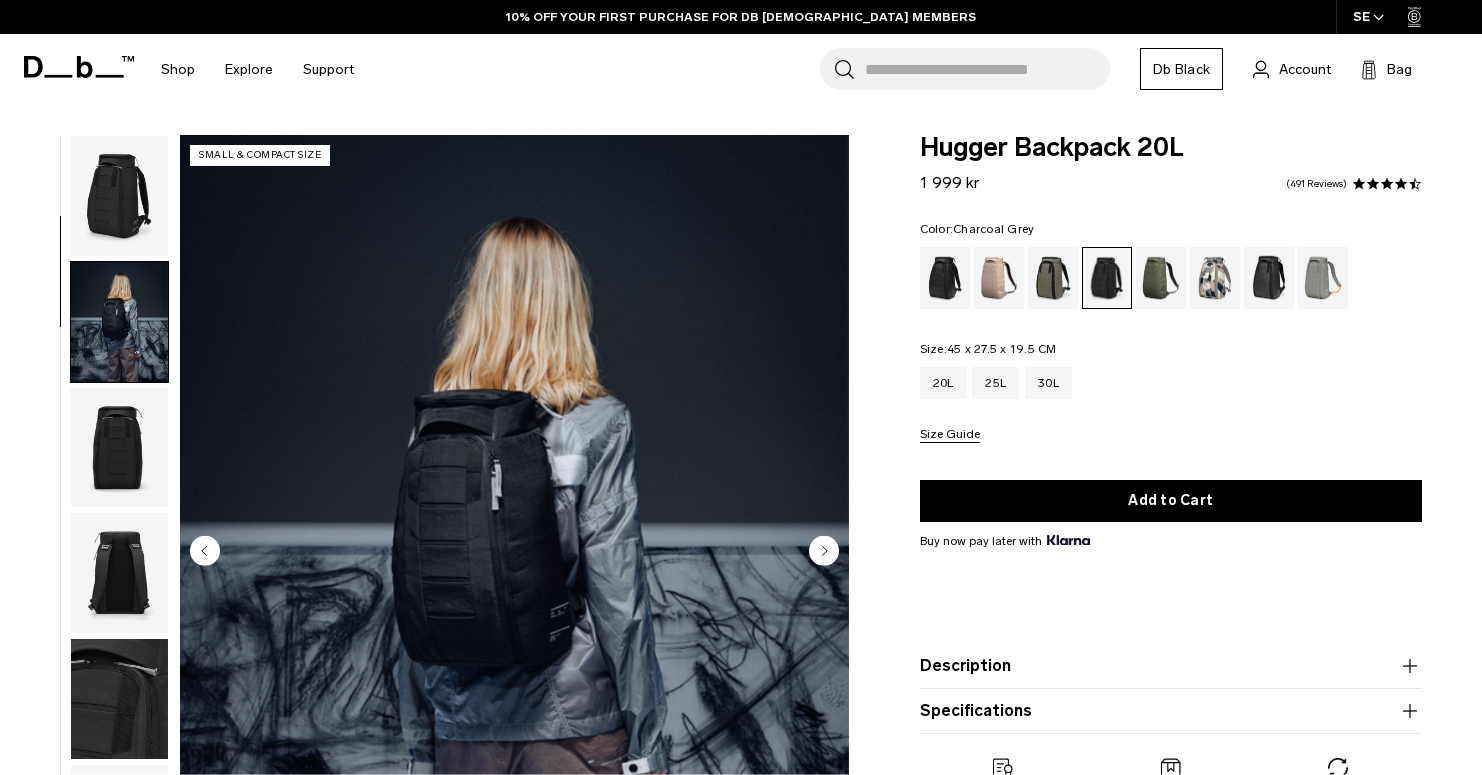 scroll, scrollTop: 167, scrollLeft: 0, axis: vertical 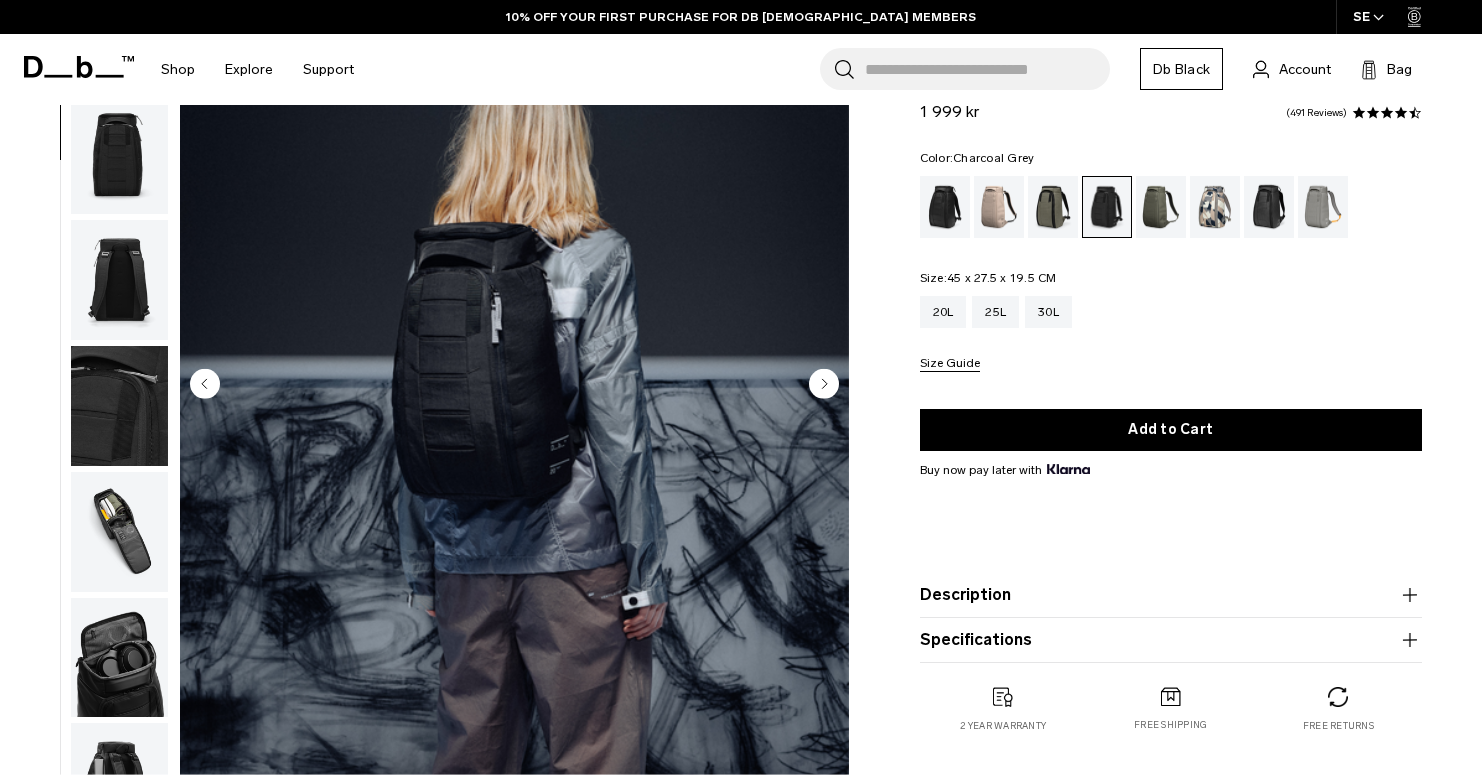 click 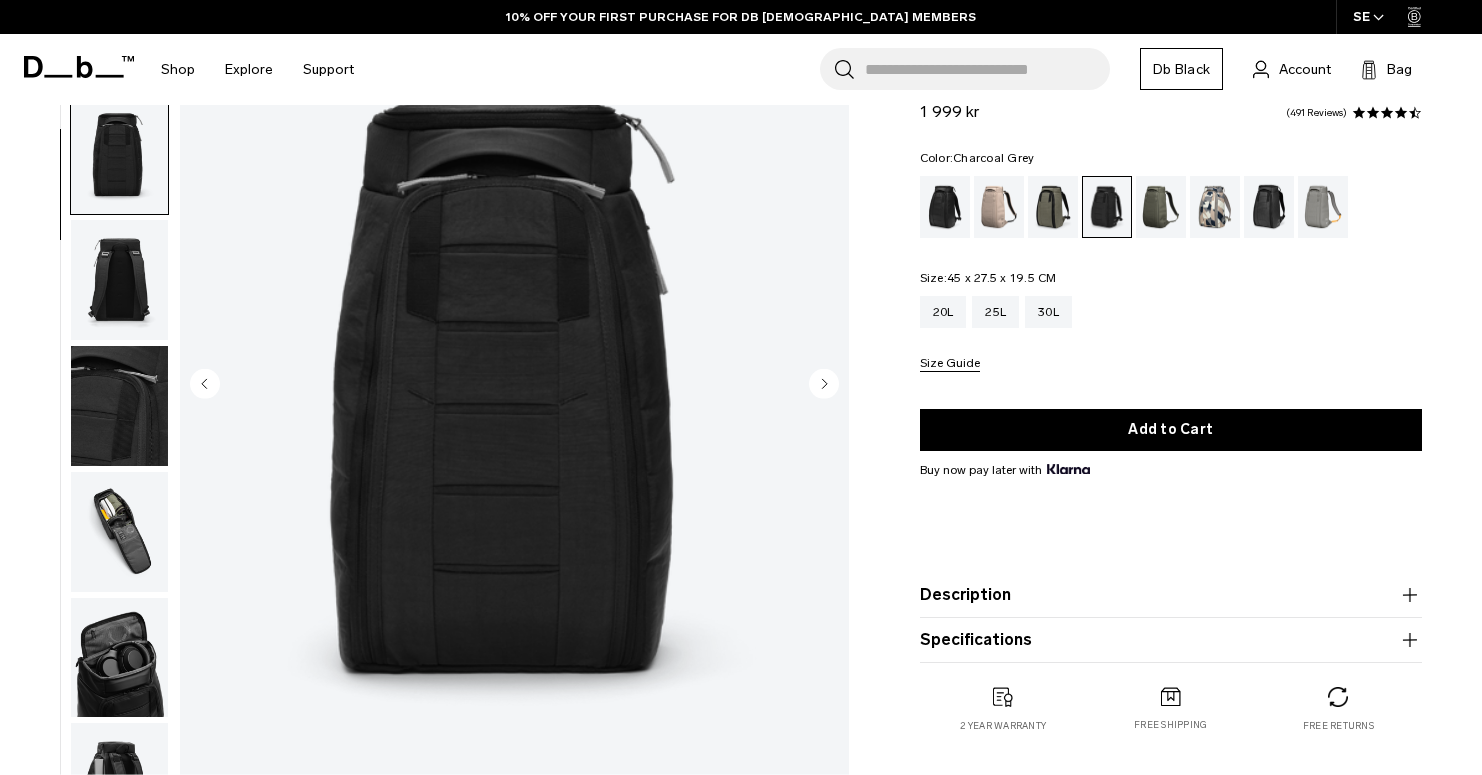 scroll, scrollTop: 249, scrollLeft: 0, axis: vertical 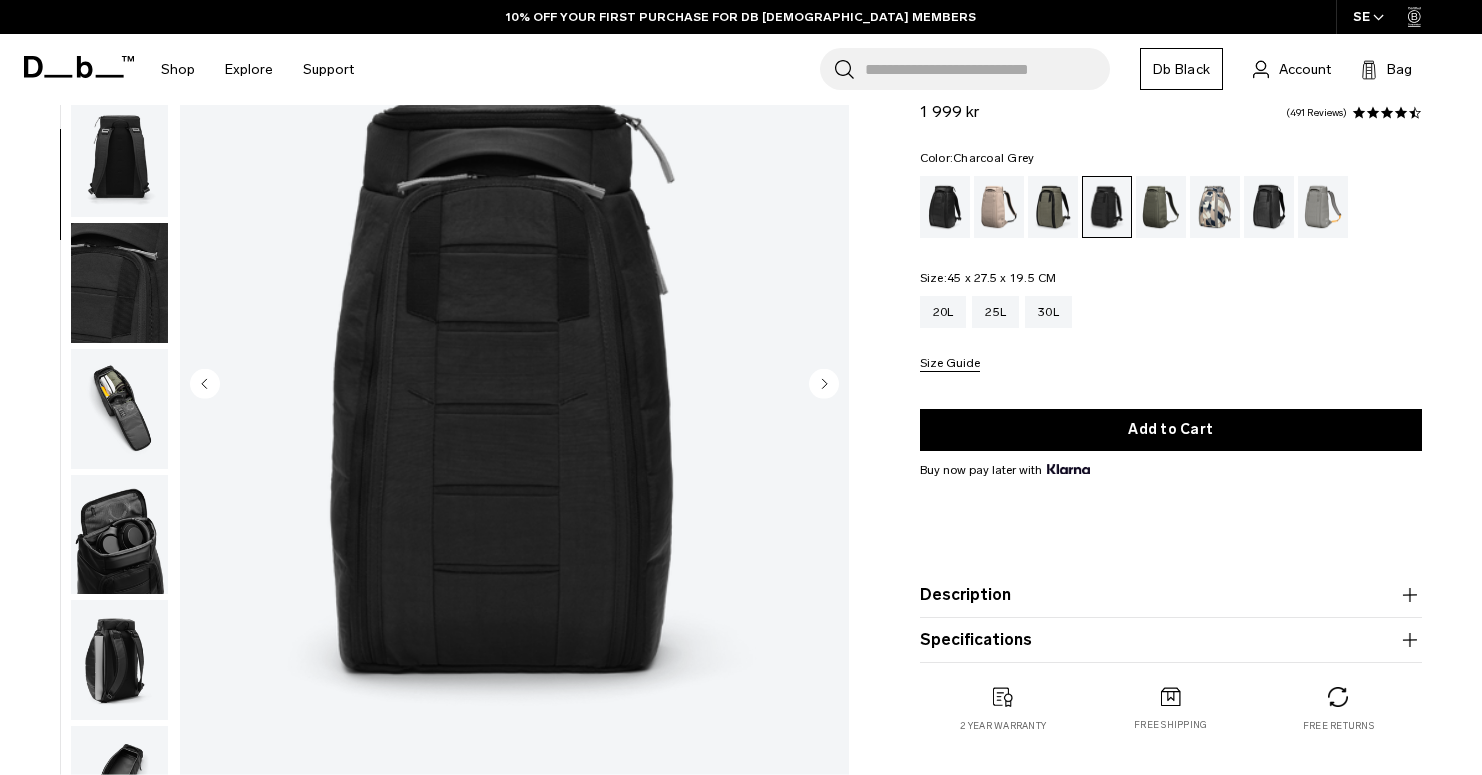 click 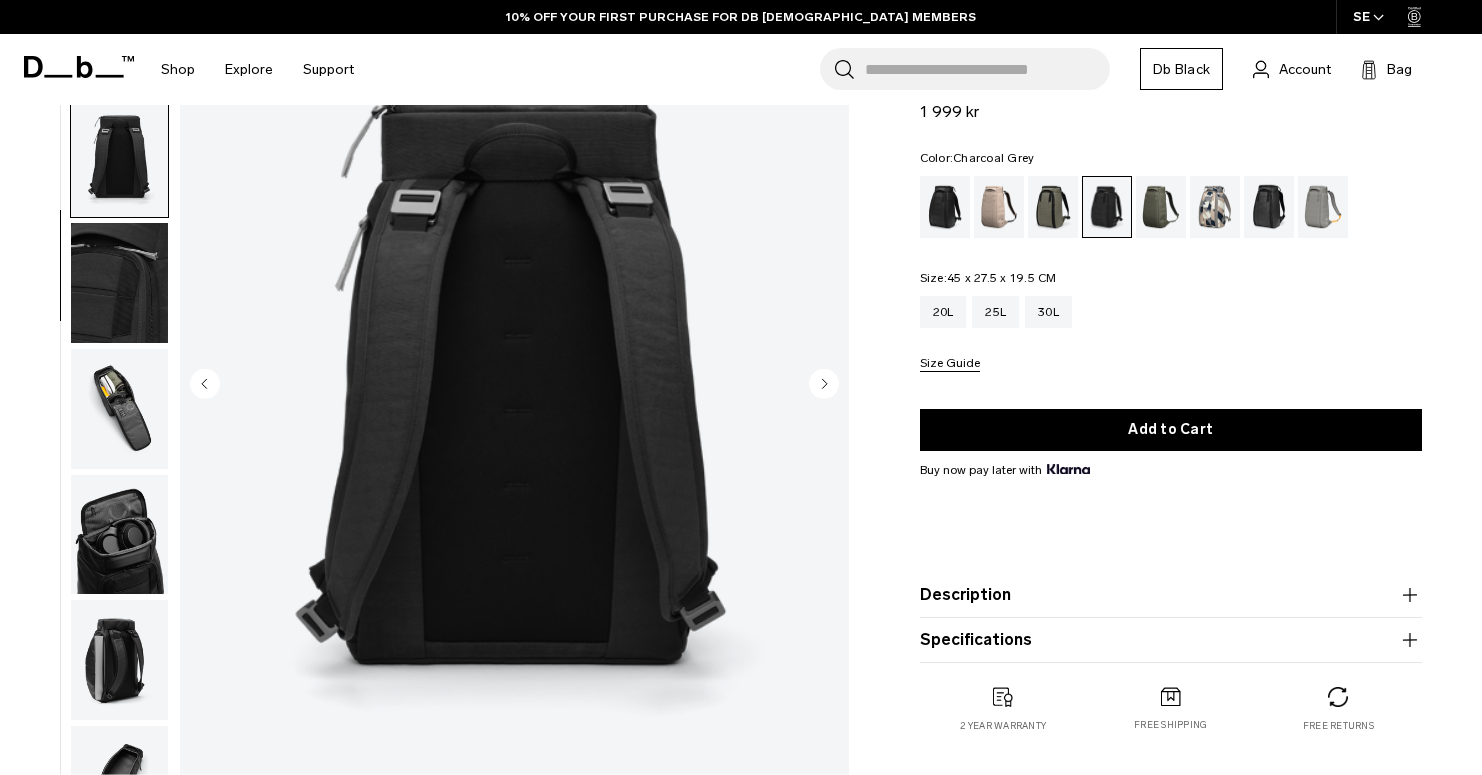 click 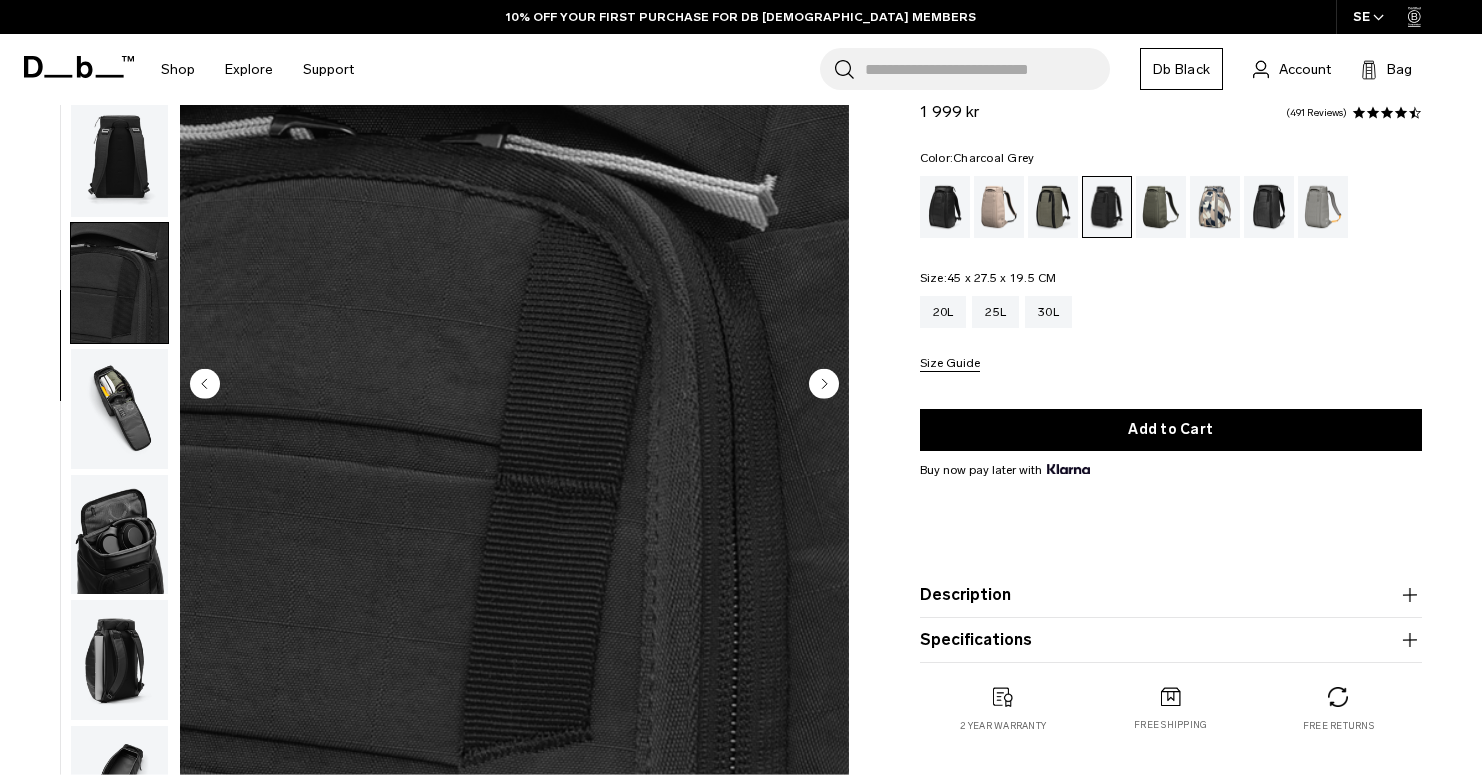 scroll, scrollTop: 418, scrollLeft: 0, axis: vertical 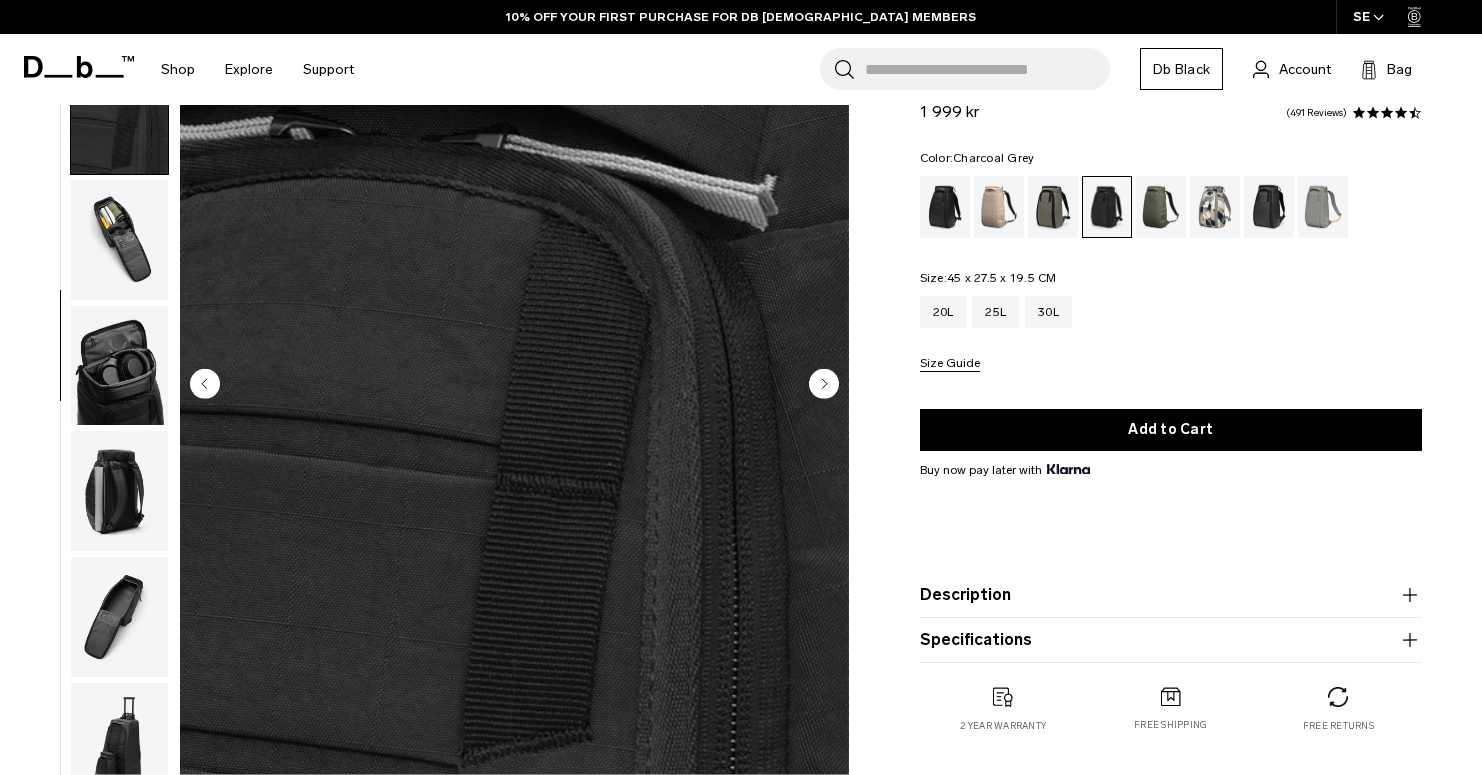 click 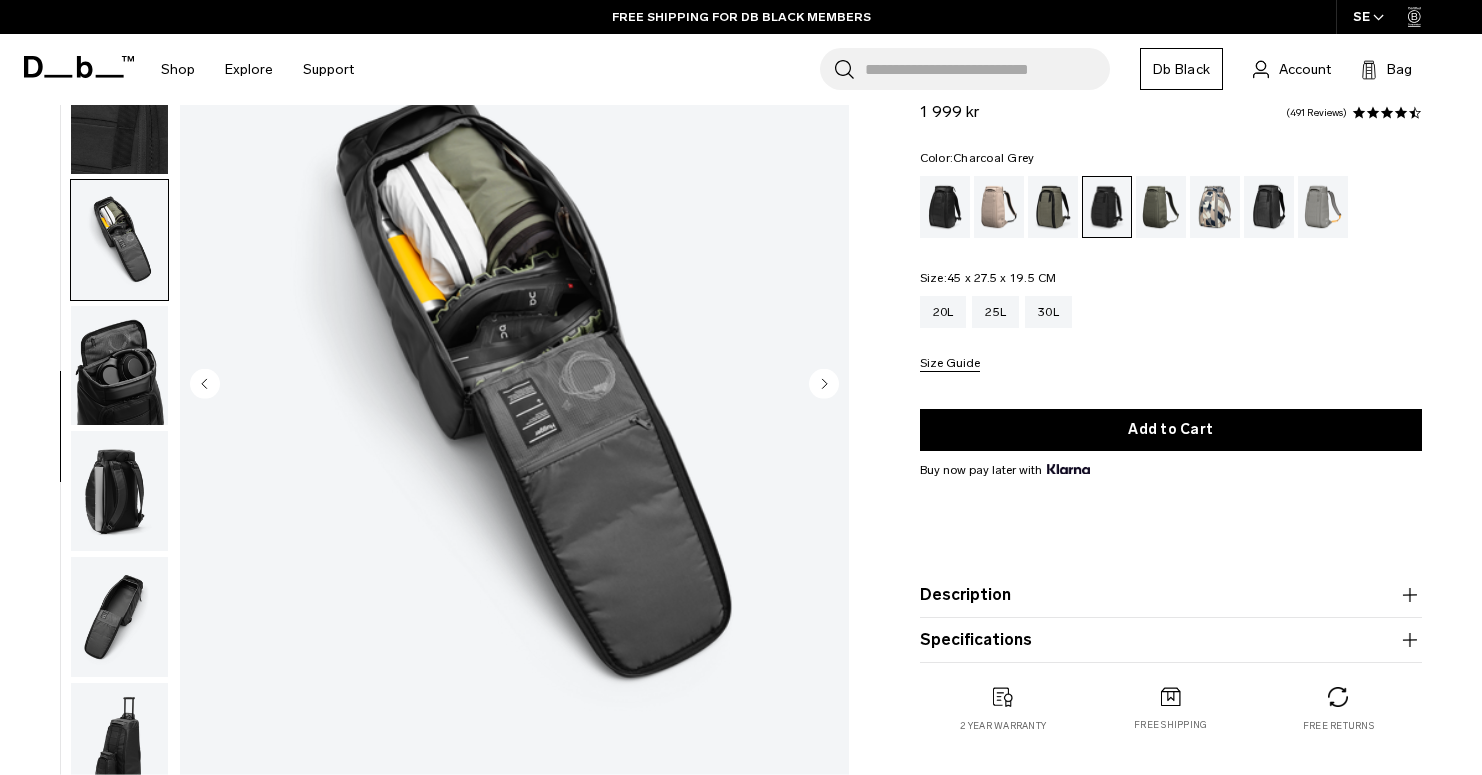 click 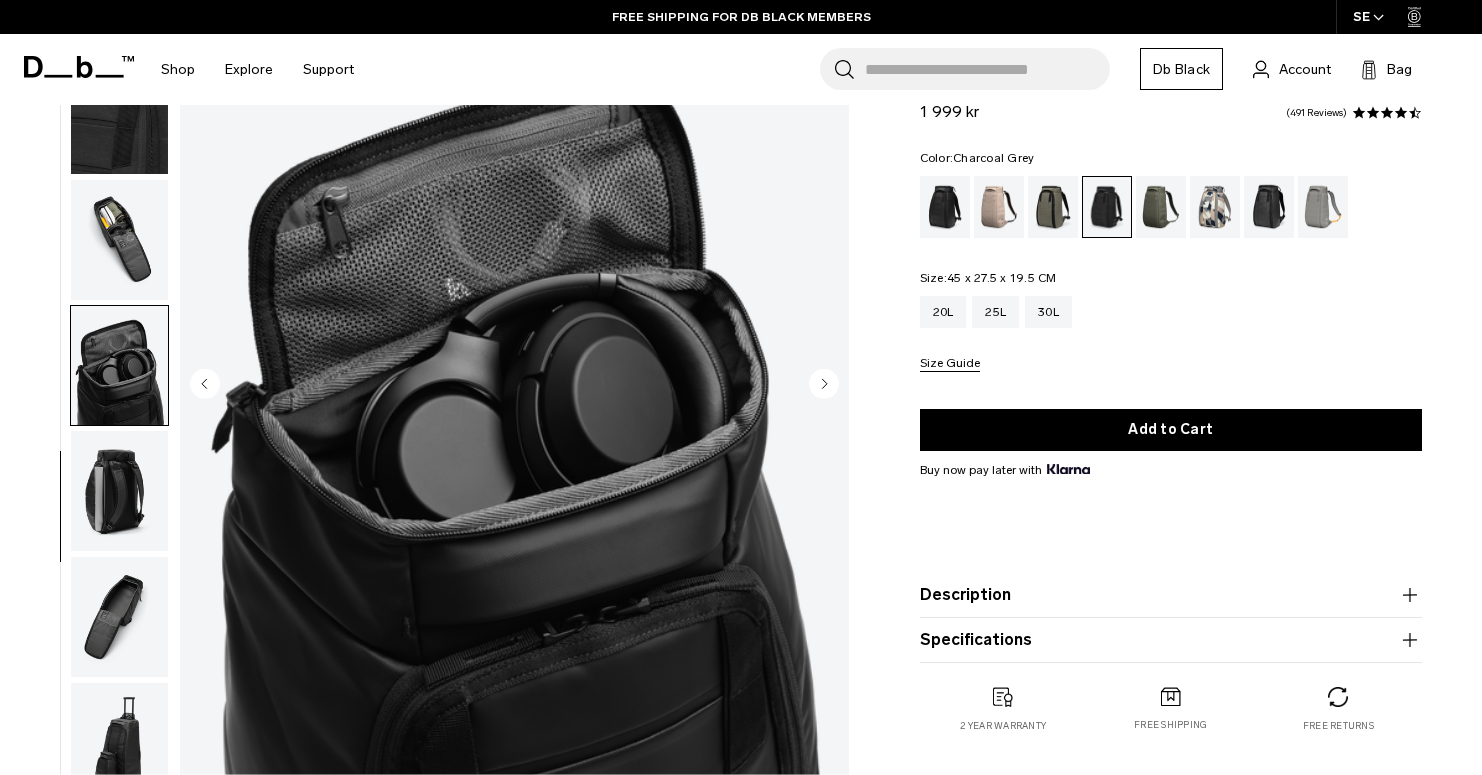 click 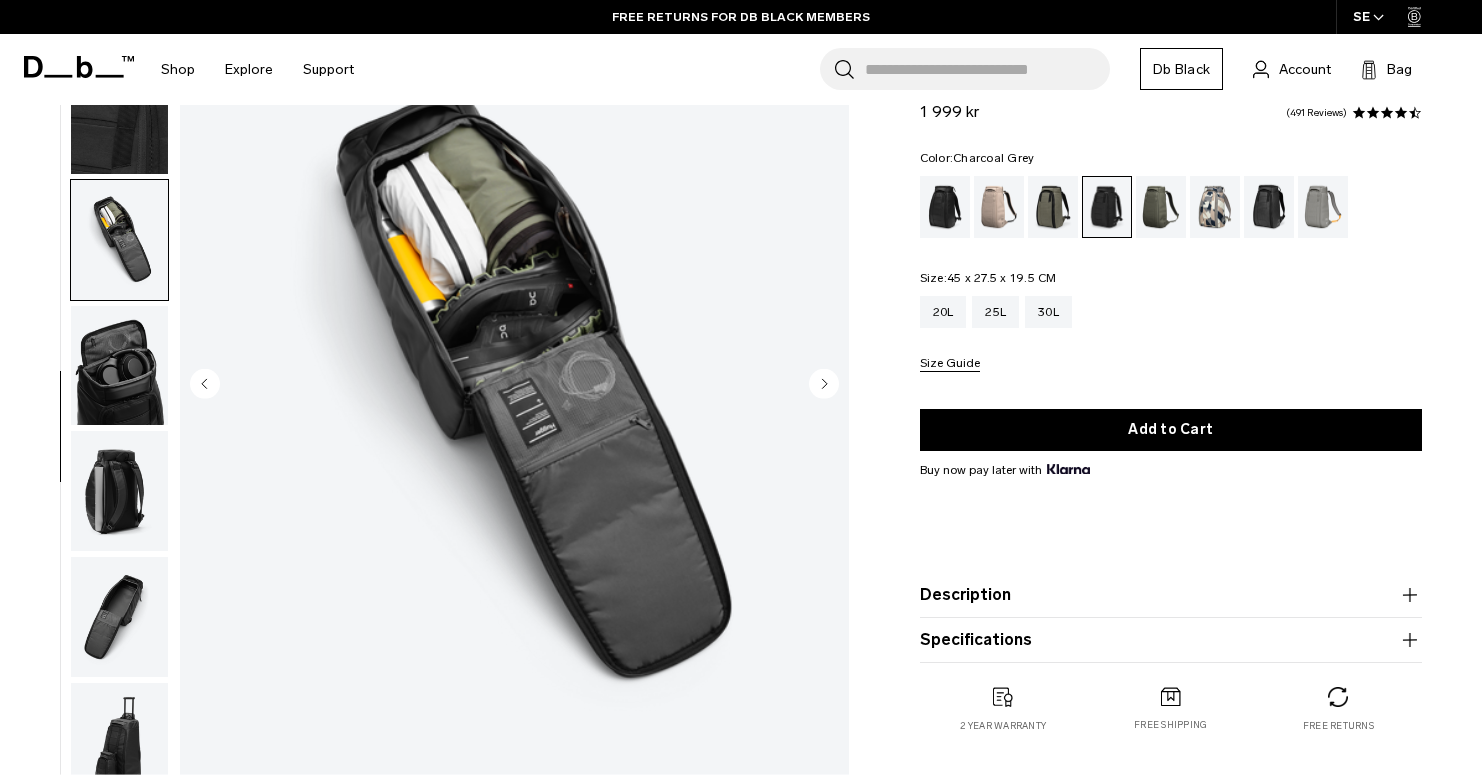 click 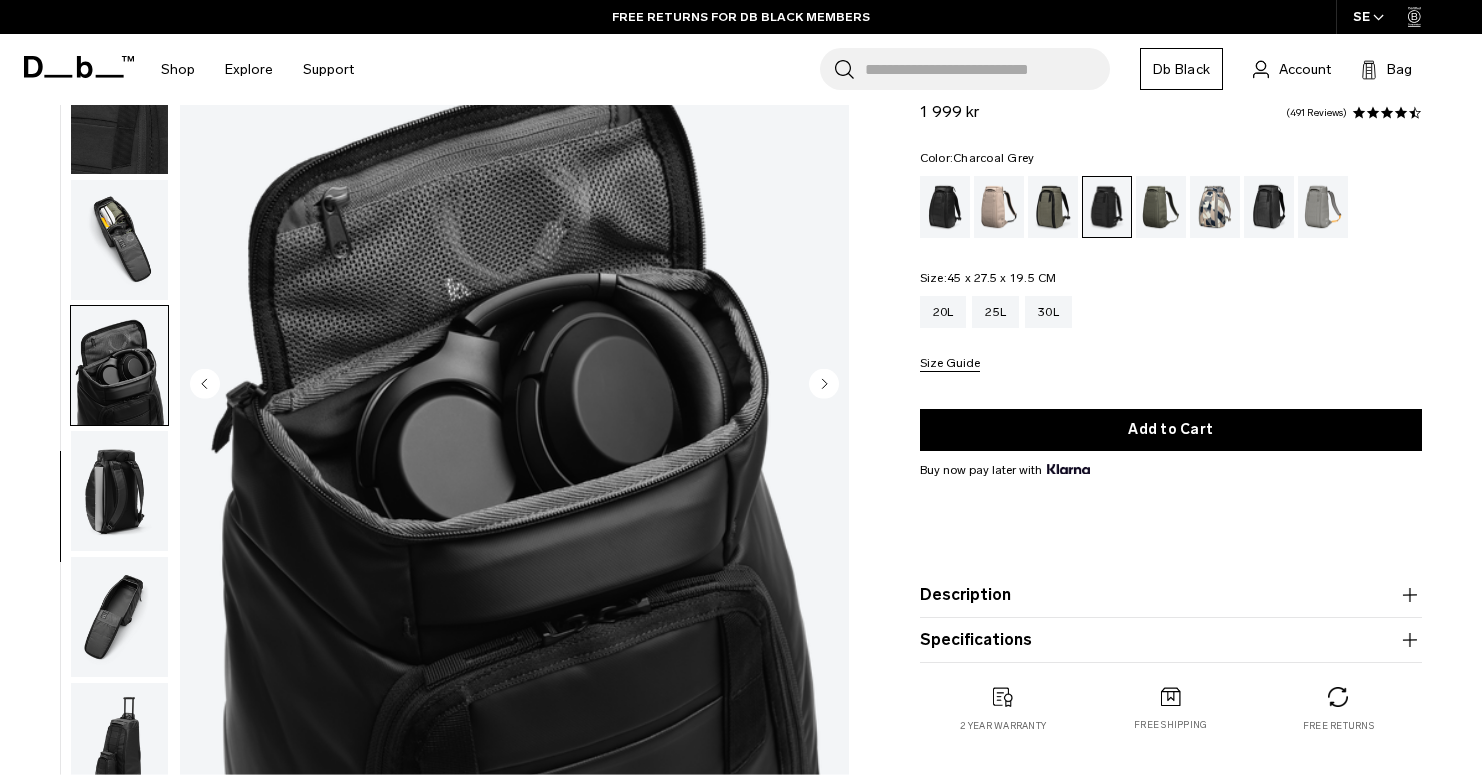 click 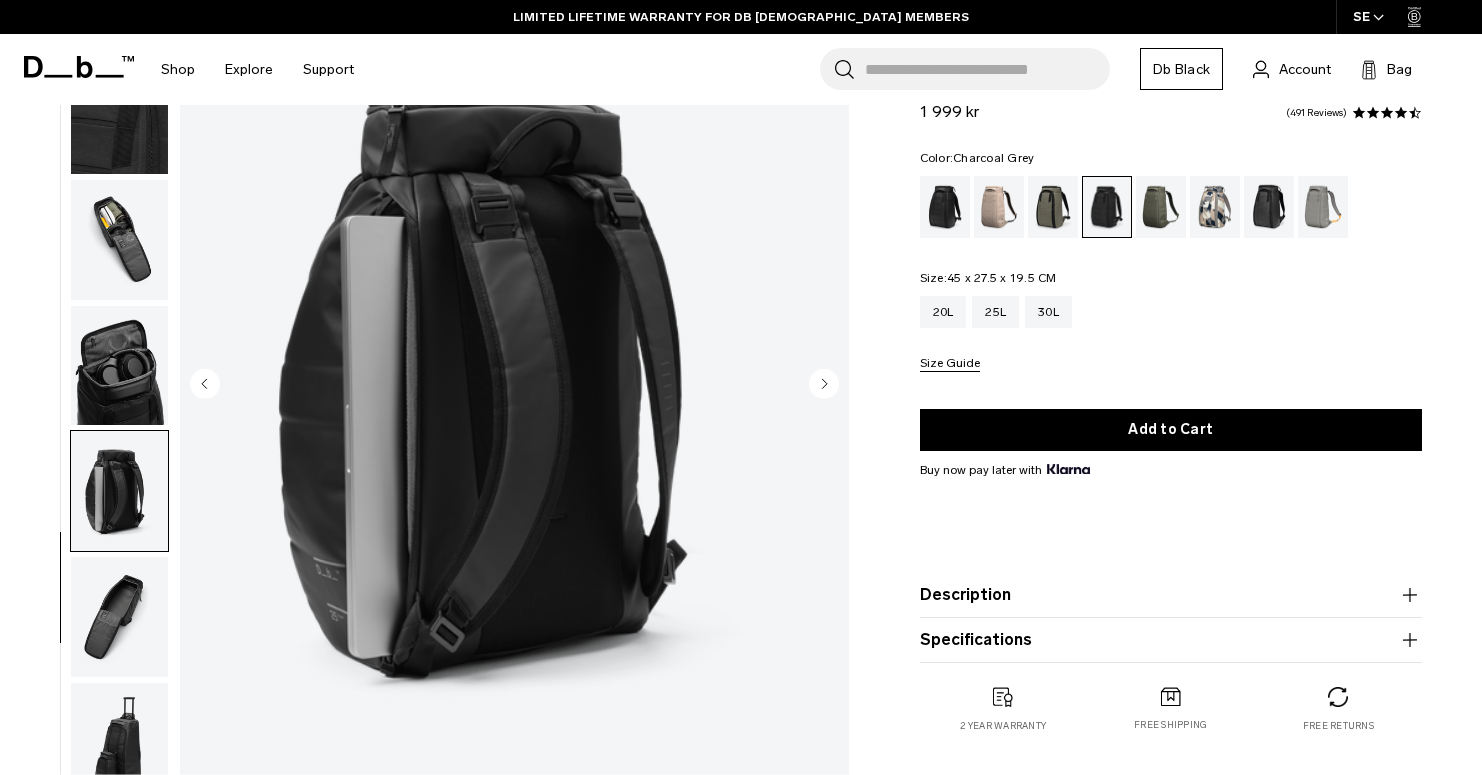 click 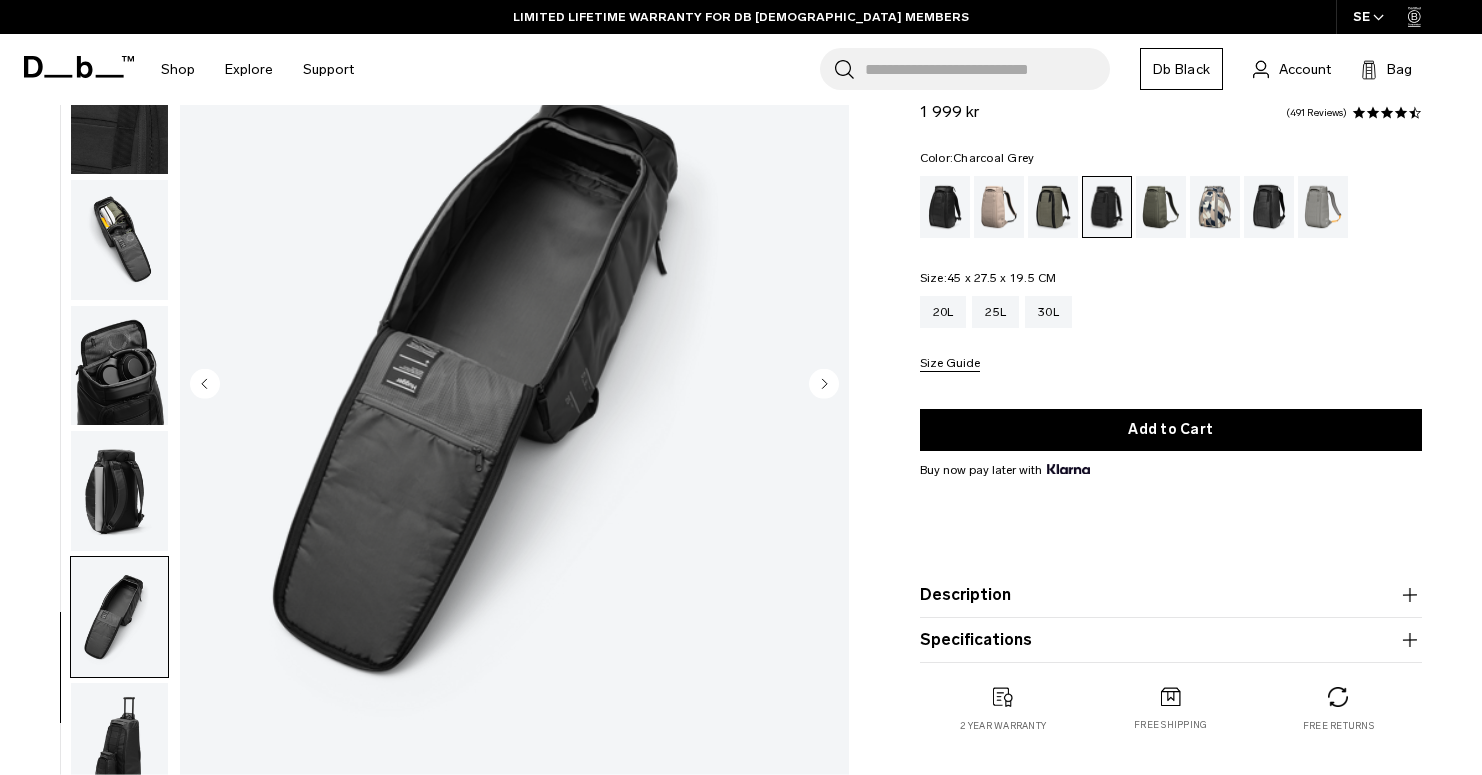 click 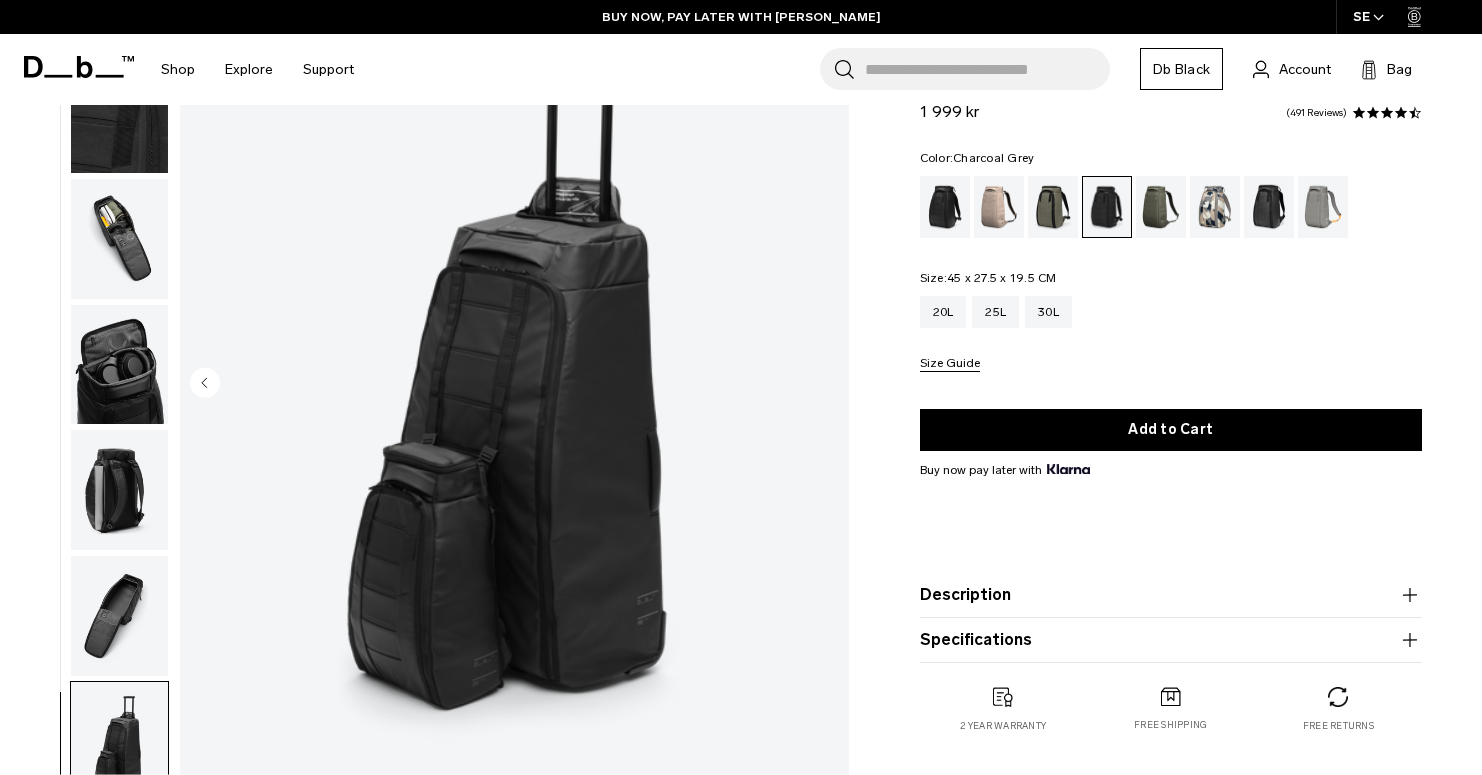 scroll, scrollTop: 167, scrollLeft: 0, axis: vertical 